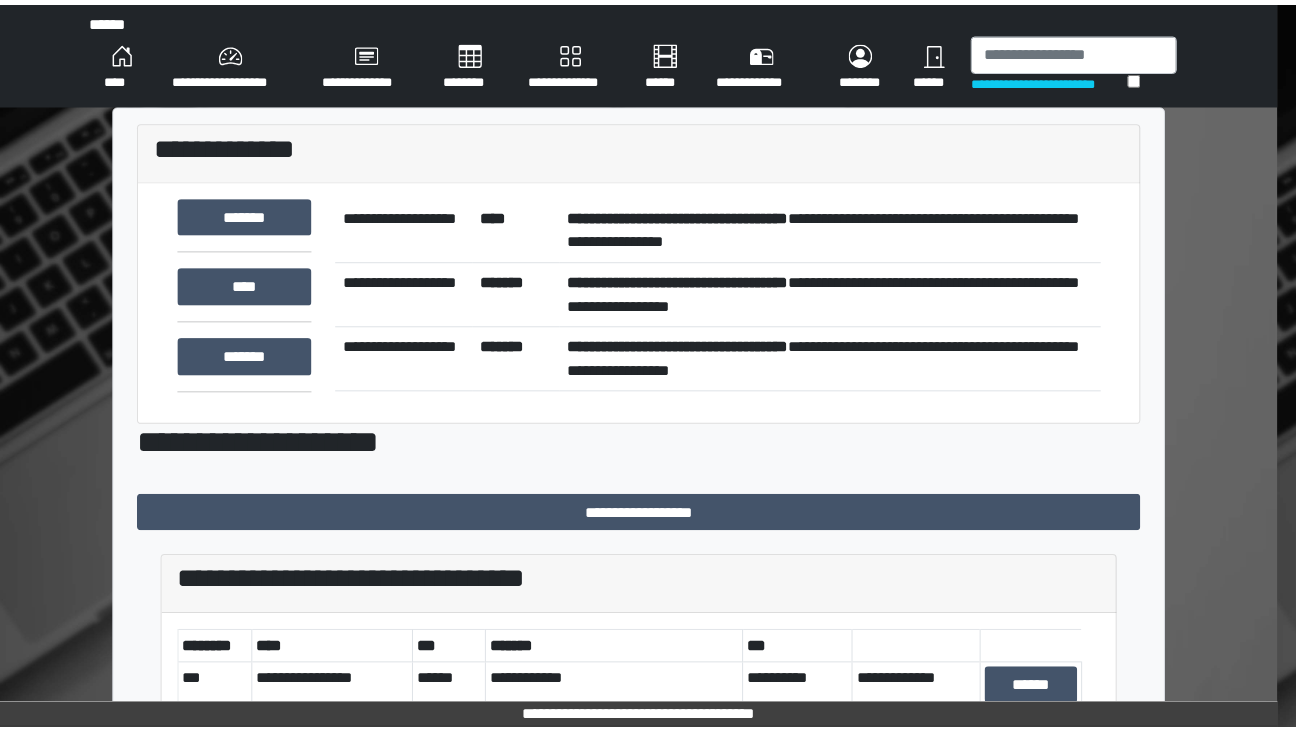 scroll, scrollTop: 0, scrollLeft: 0, axis: both 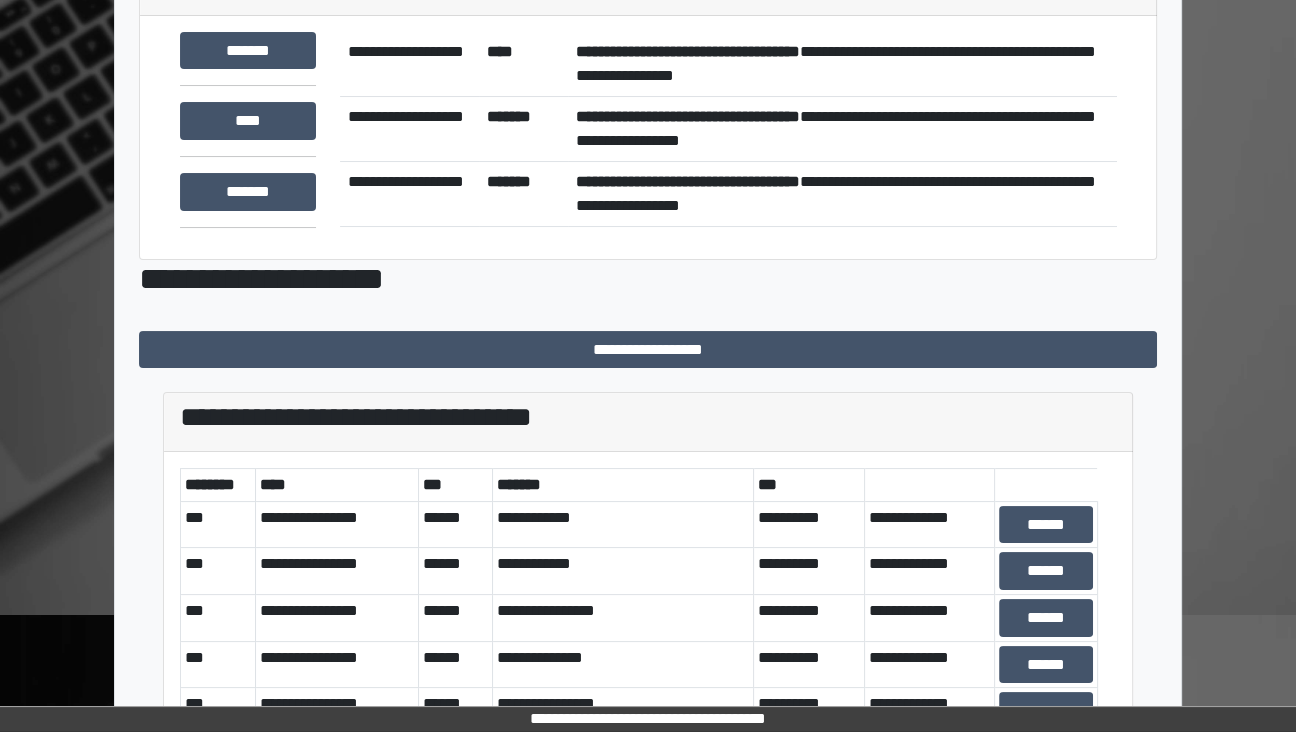 drag, startPoint x: 1305, startPoint y: 525, endPoint x: 1280, endPoint y: 192, distance: 333.93713 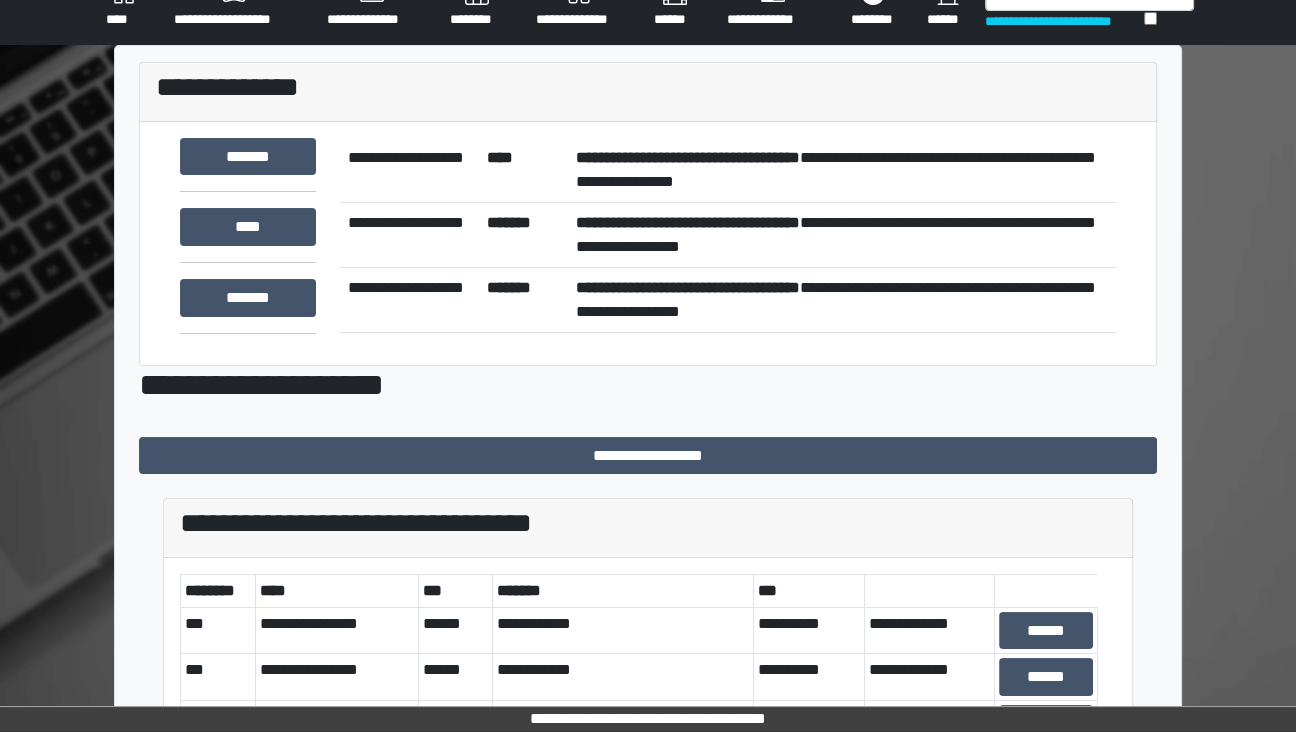 scroll, scrollTop: 0, scrollLeft: 0, axis: both 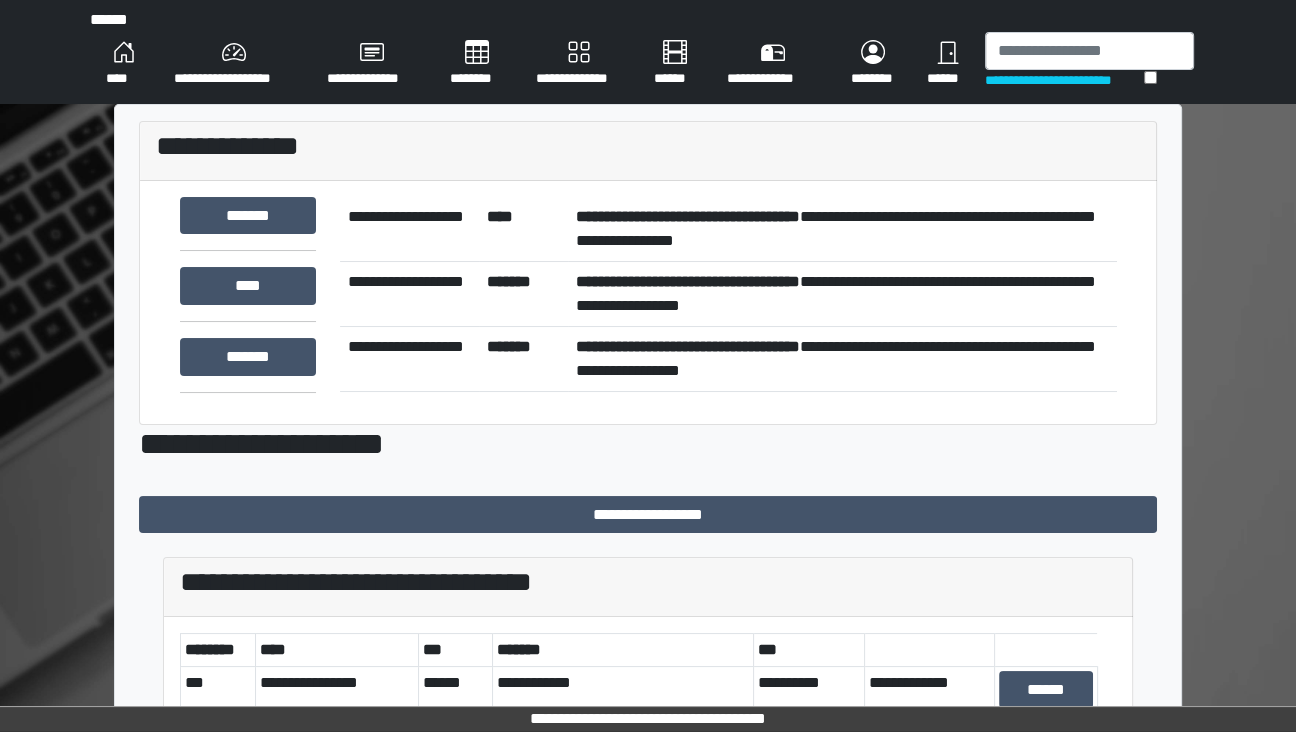 click on "********" at bounding box center [124, 64] 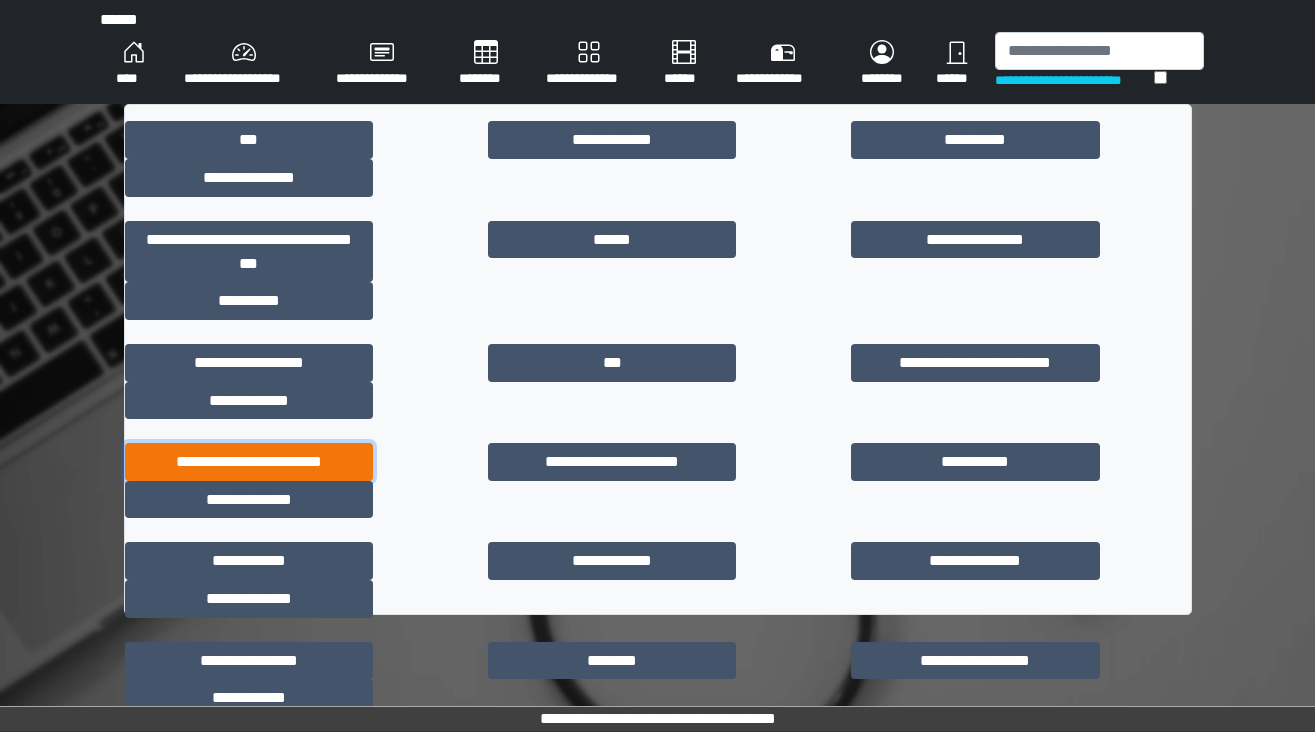 click on "**********" at bounding box center (249, 462) 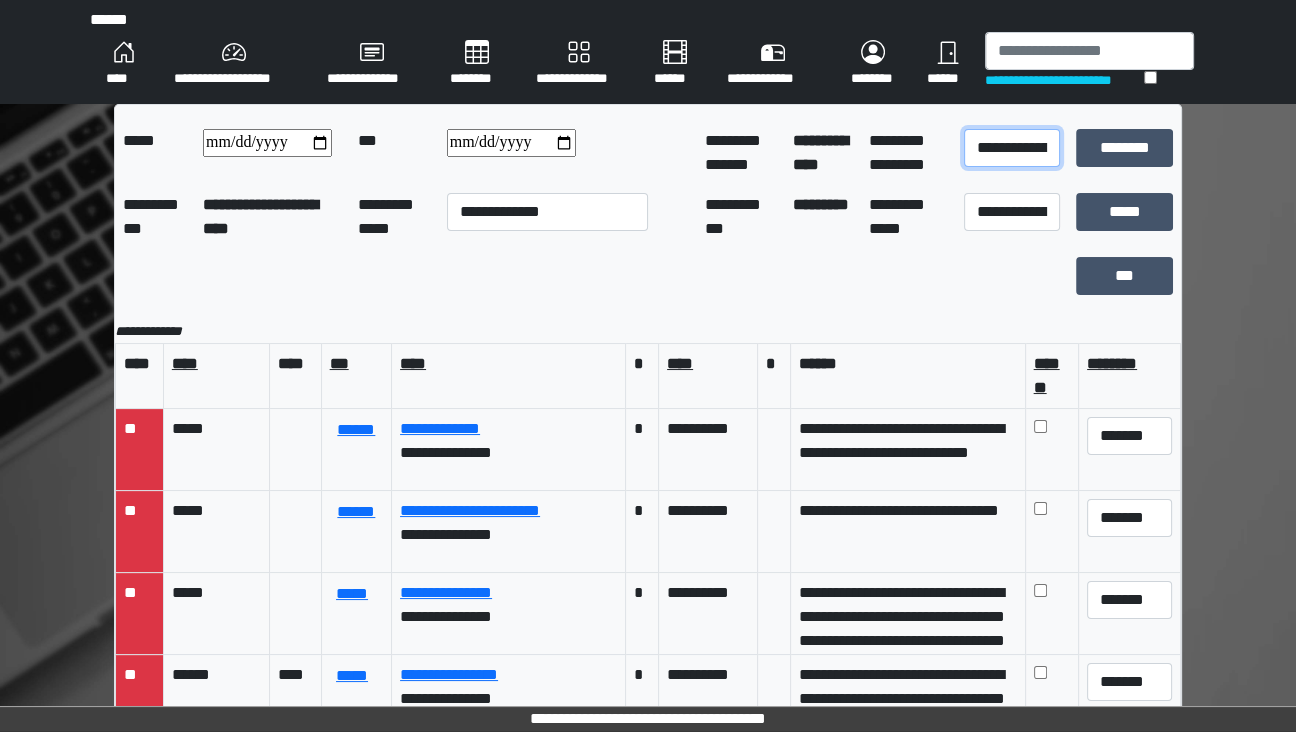 click on "**********" at bounding box center (1012, 148) 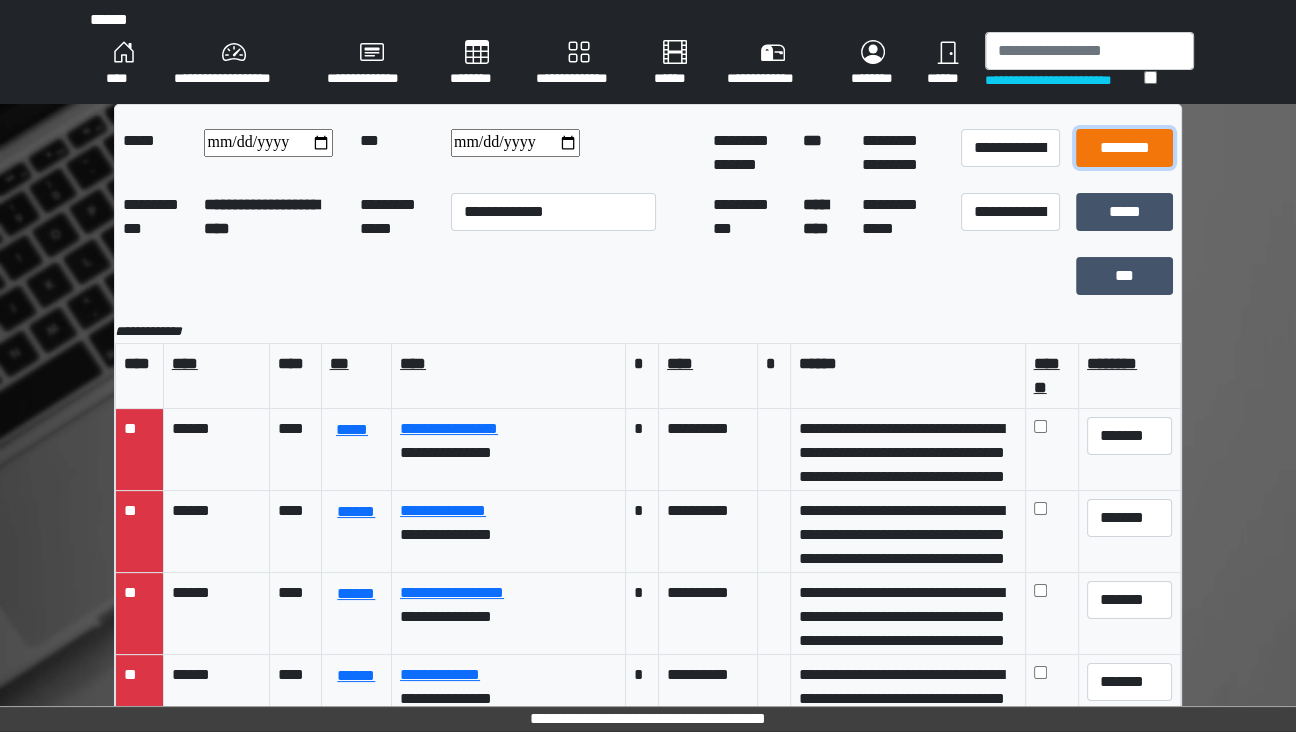 click on "********" at bounding box center [1125, 148] 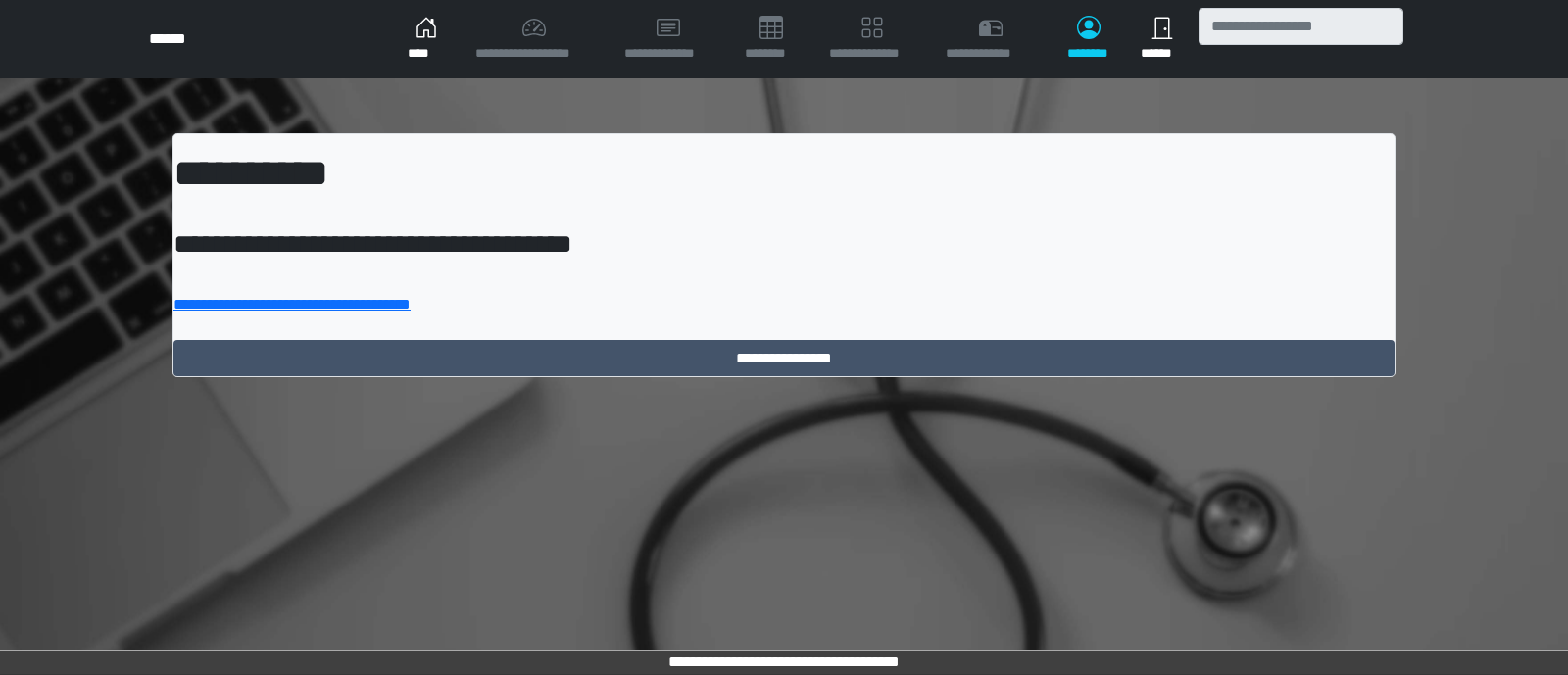 scroll, scrollTop: 0, scrollLeft: 0, axis: both 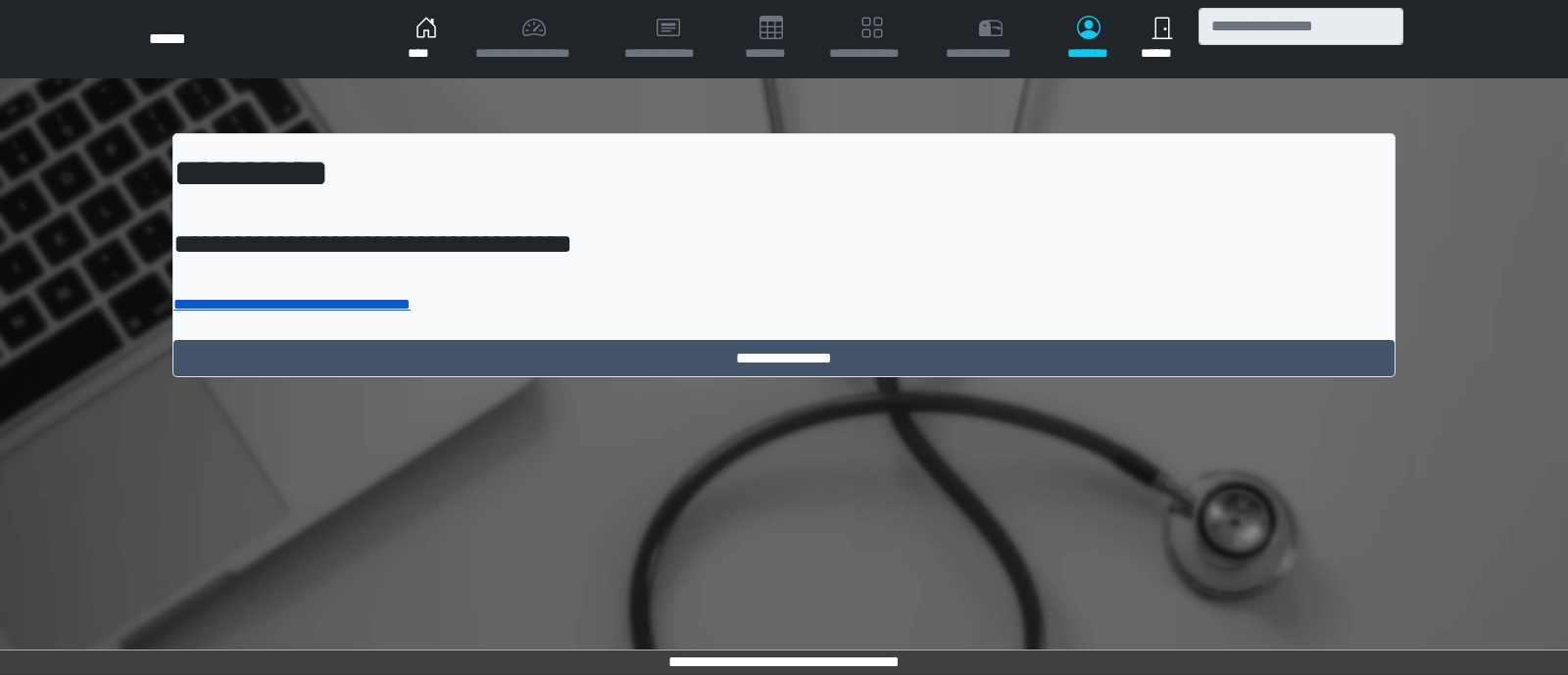 click on "**********" at bounding box center [292, 304] 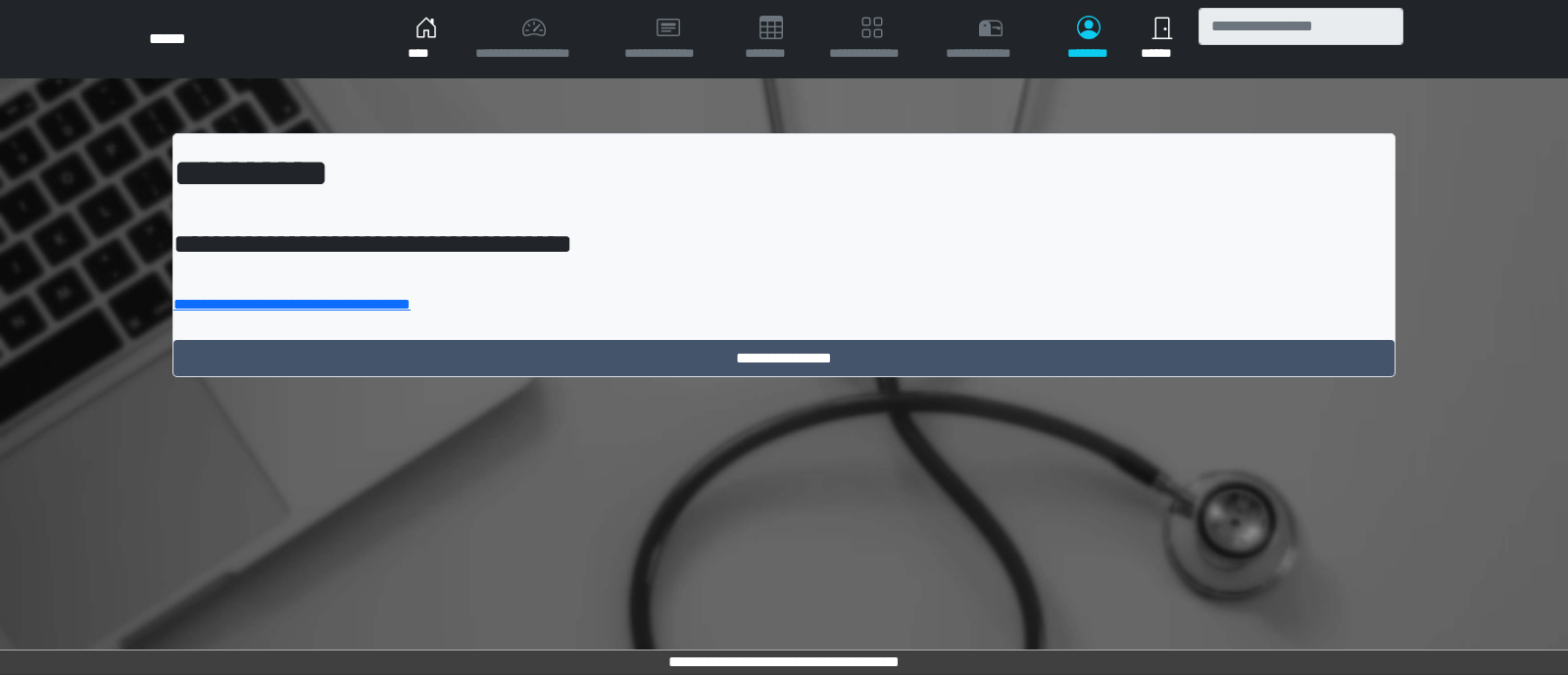click on "**********" at bounding box center [784, 208] 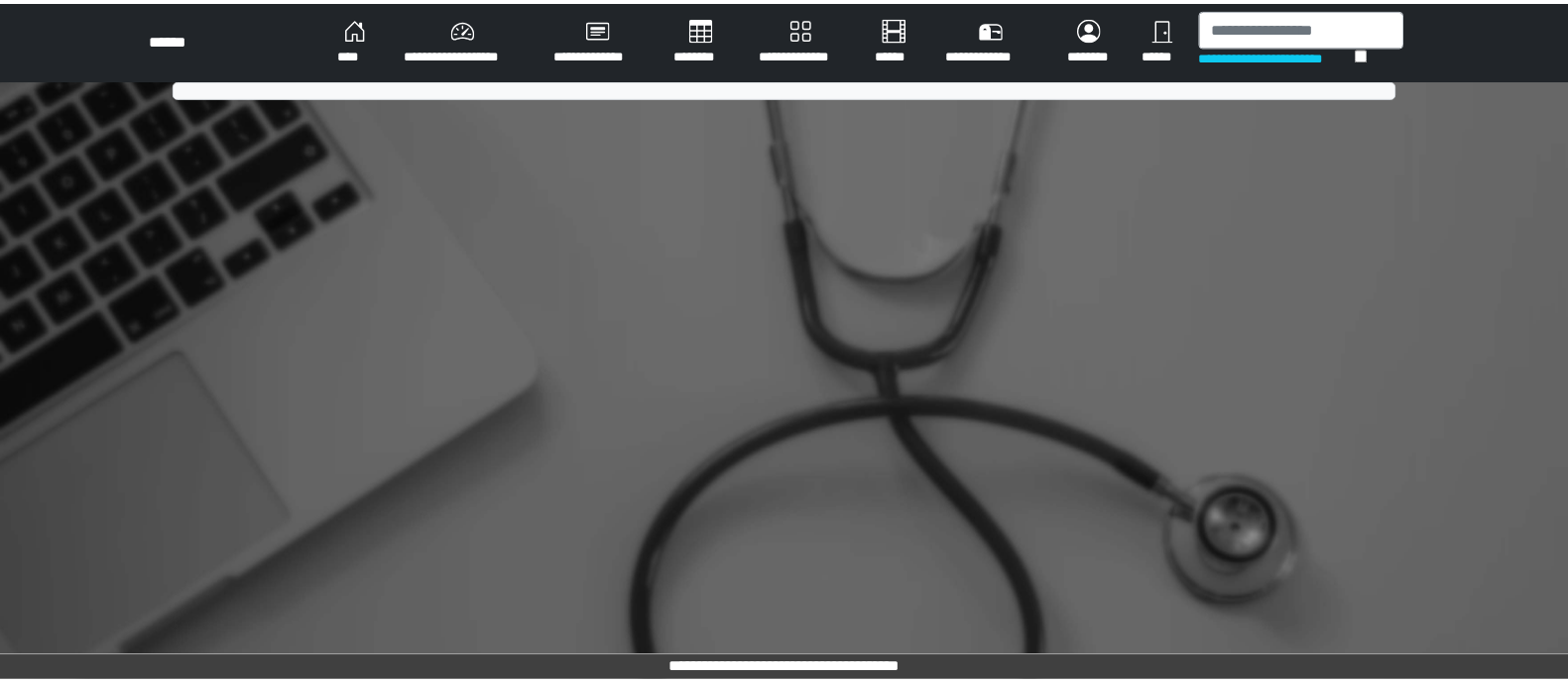 scroll, scrollTop: 0, scrollLeft: 0, axis: both 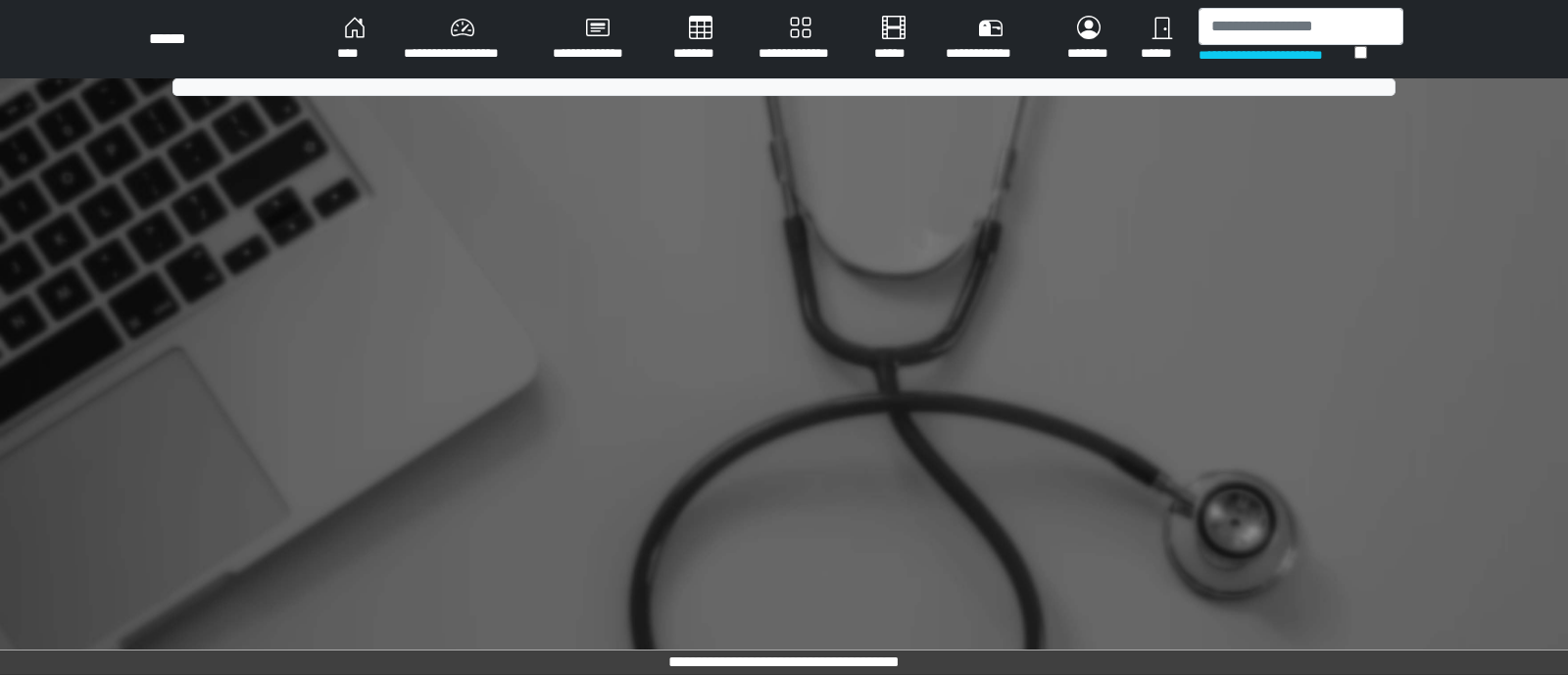 click on "********" at bounding box center [355, 39] 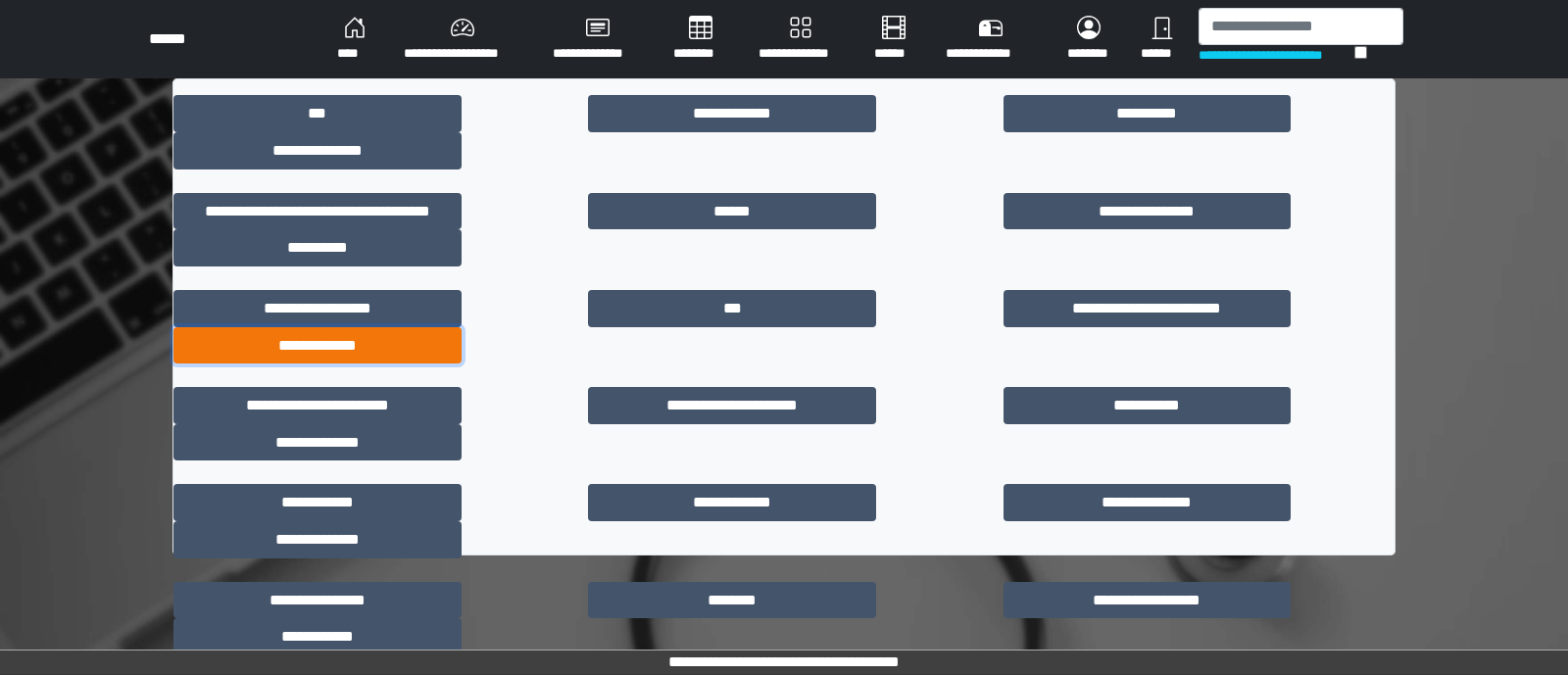 click on "**********" at bounding box center [318, 346] 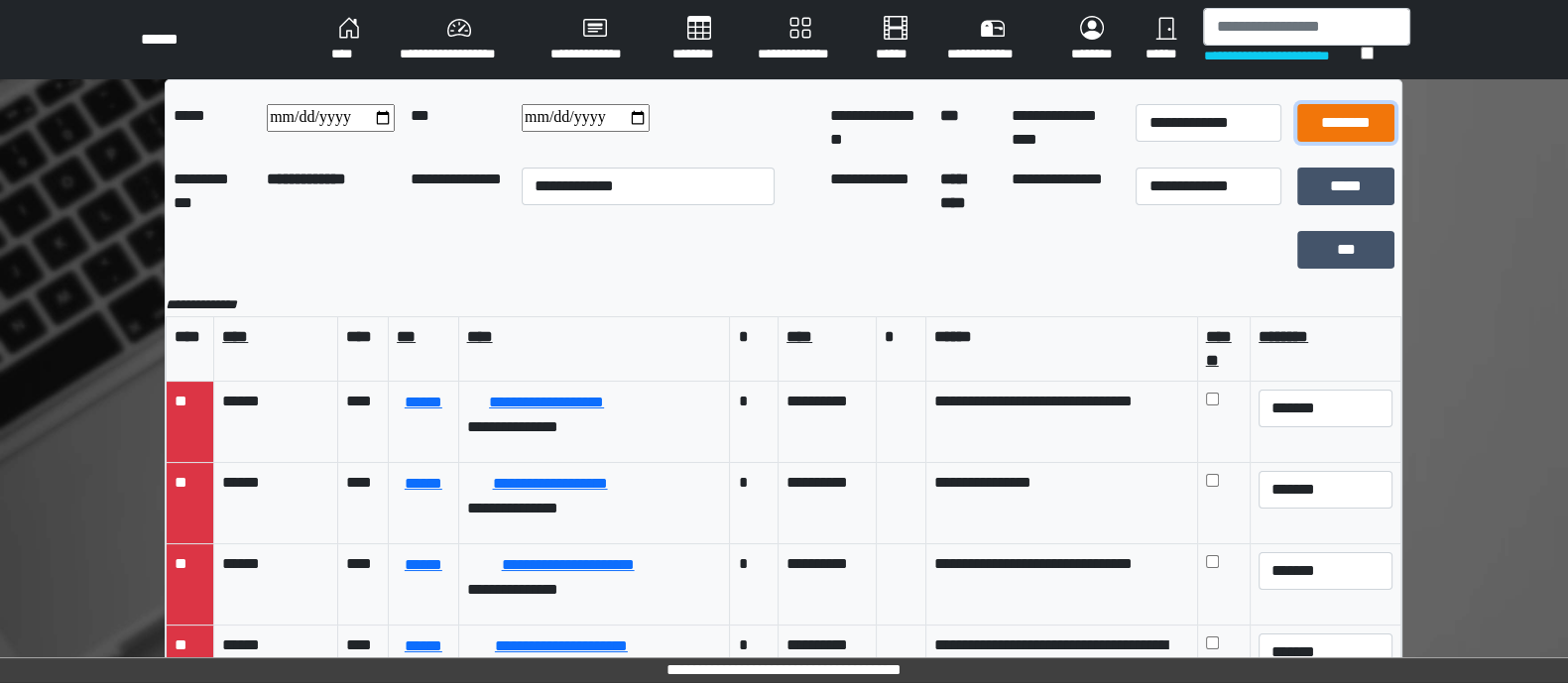 click on "********" at bounding box center [1346, 123] 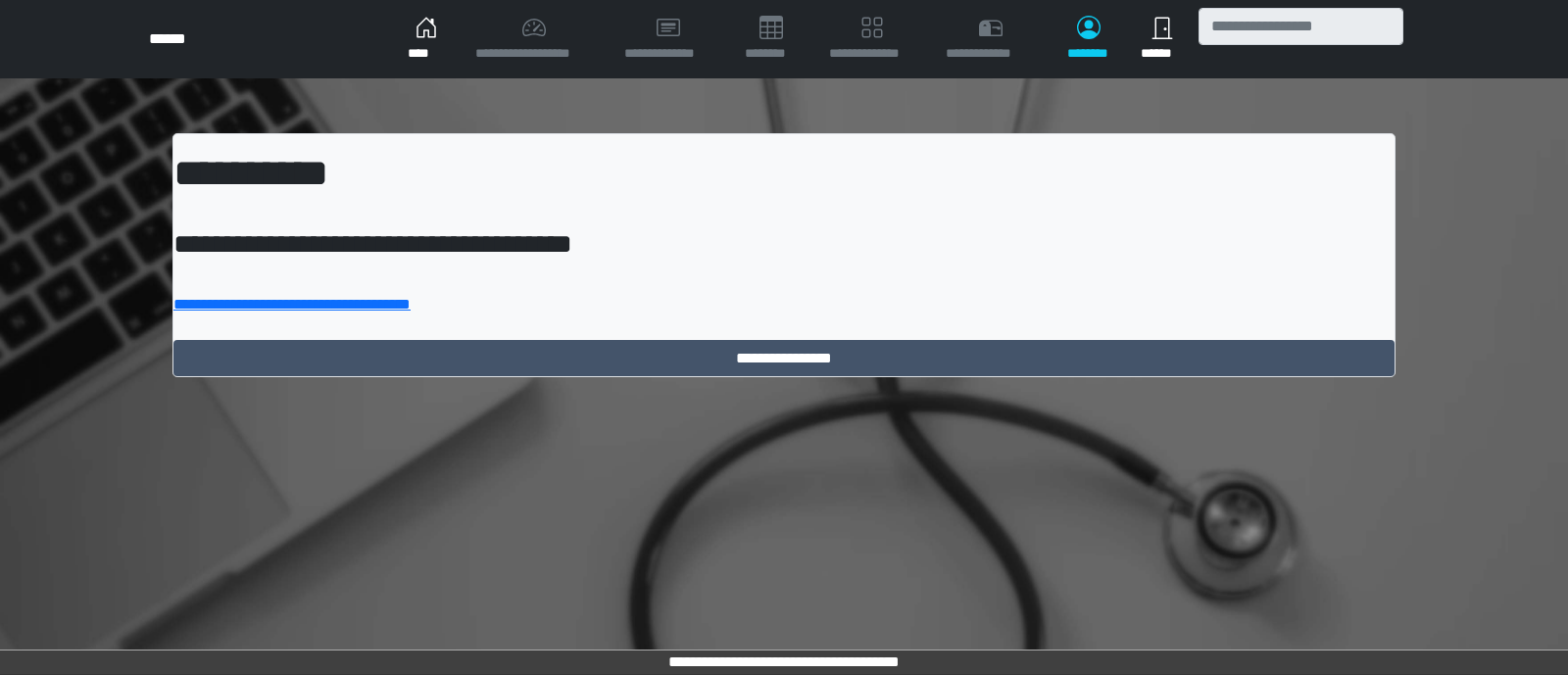 scroll, scrollTop: 0, scrollLeft: 0, axis: both 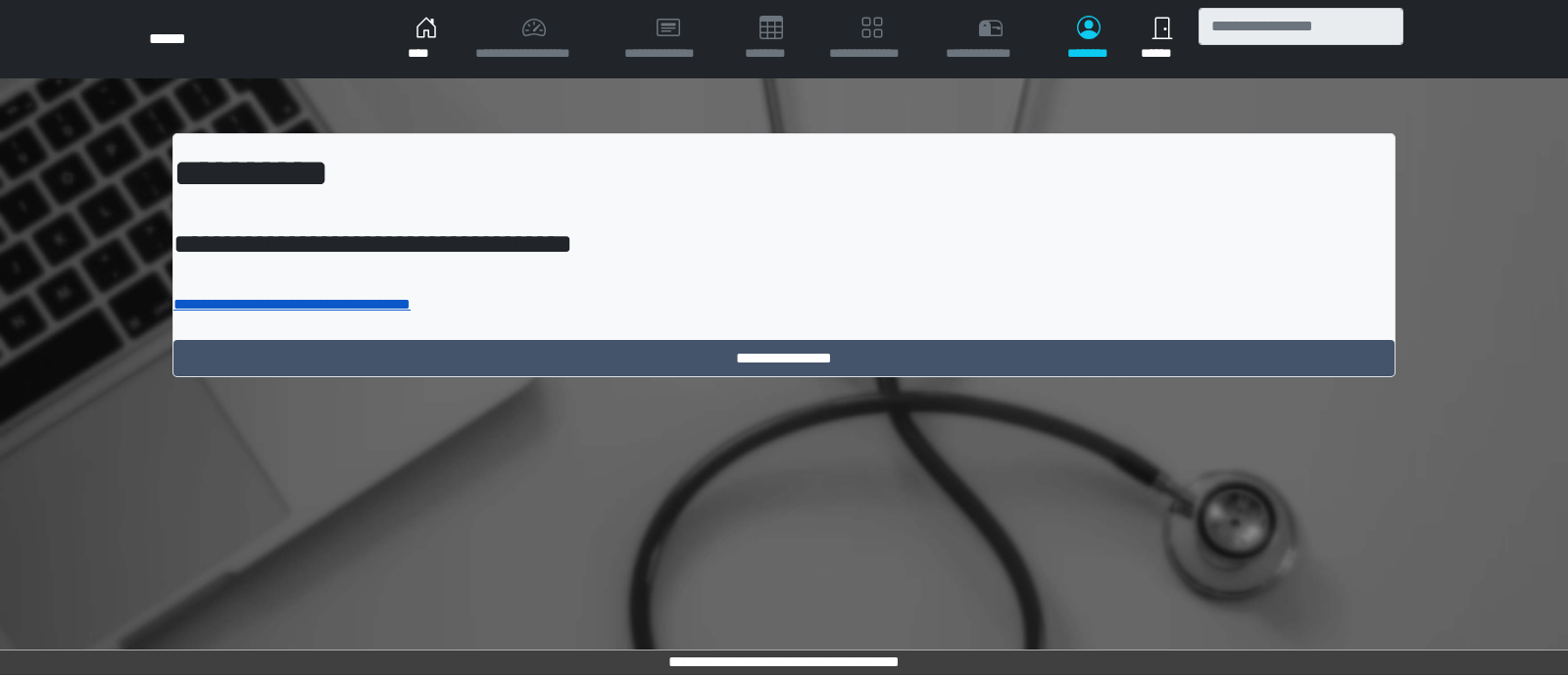 click on "**********" at bounding box center (292, 304) 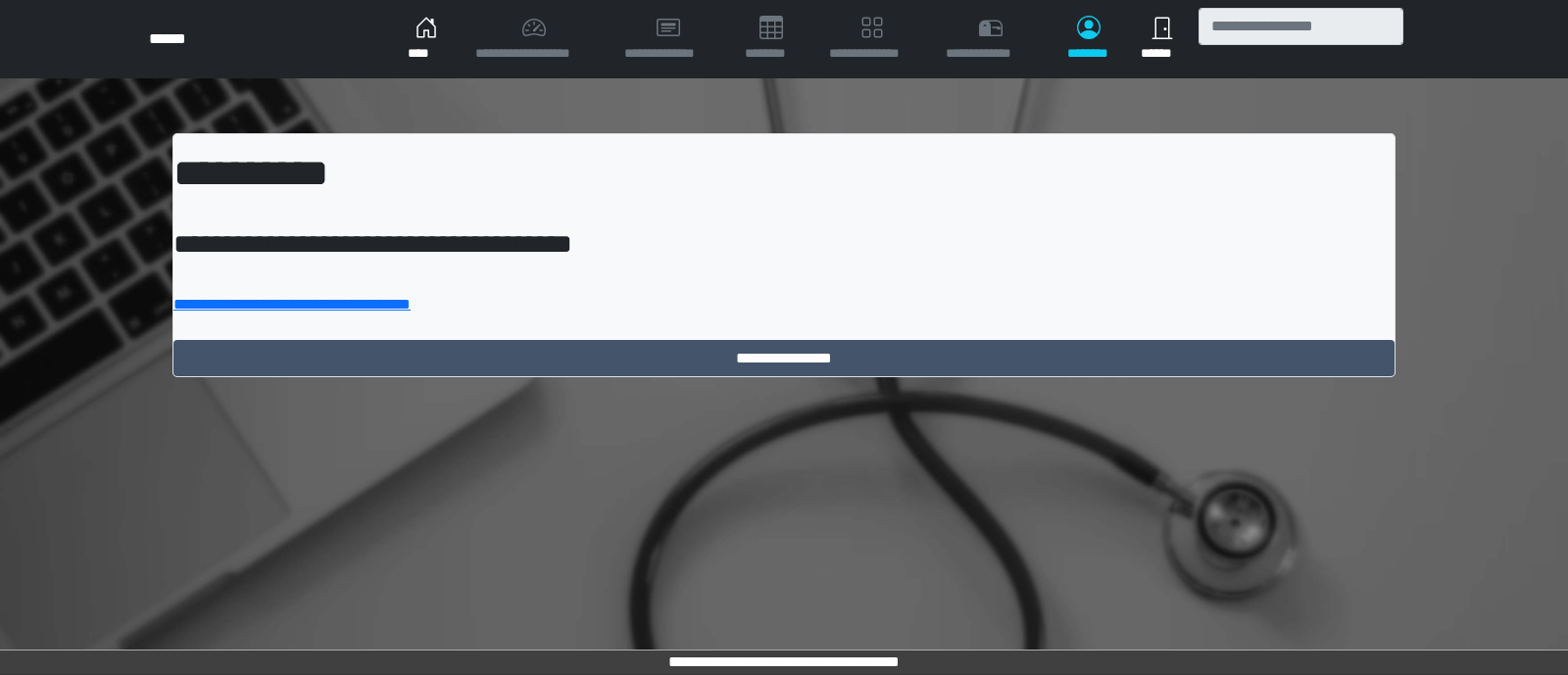 click on "****" at bounding box center (425, 39) 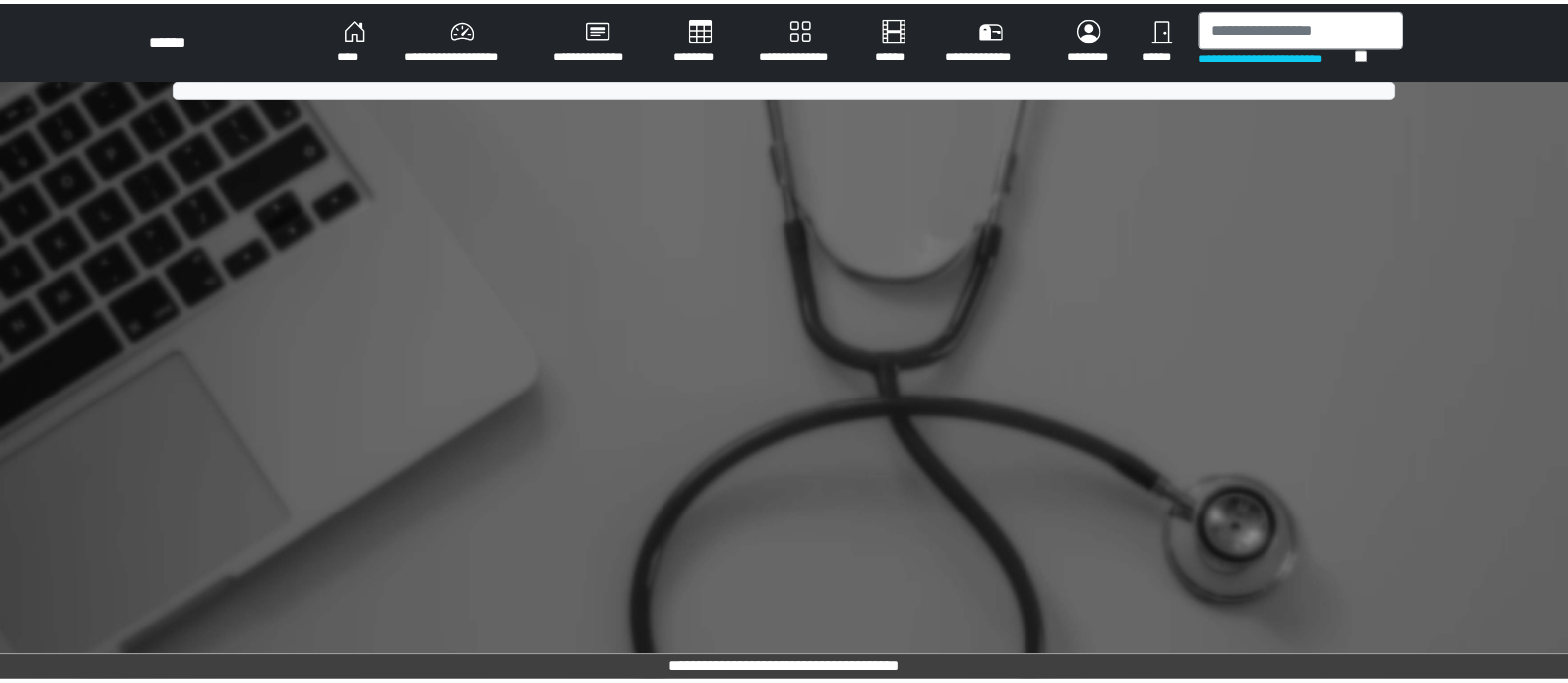 scroll, scrollTop: 0, scrollLeft: 0, axis: both 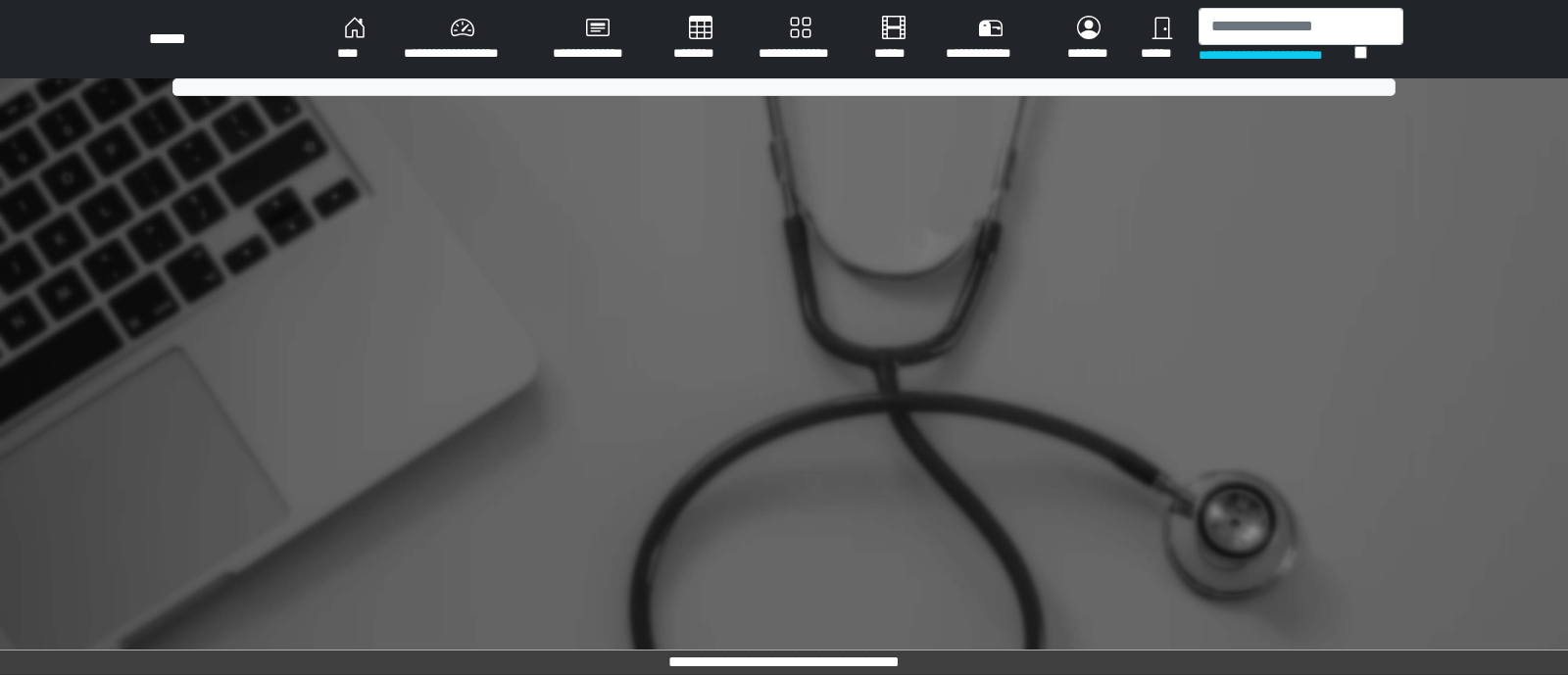 click on "********" at bounding box center (355, 39) 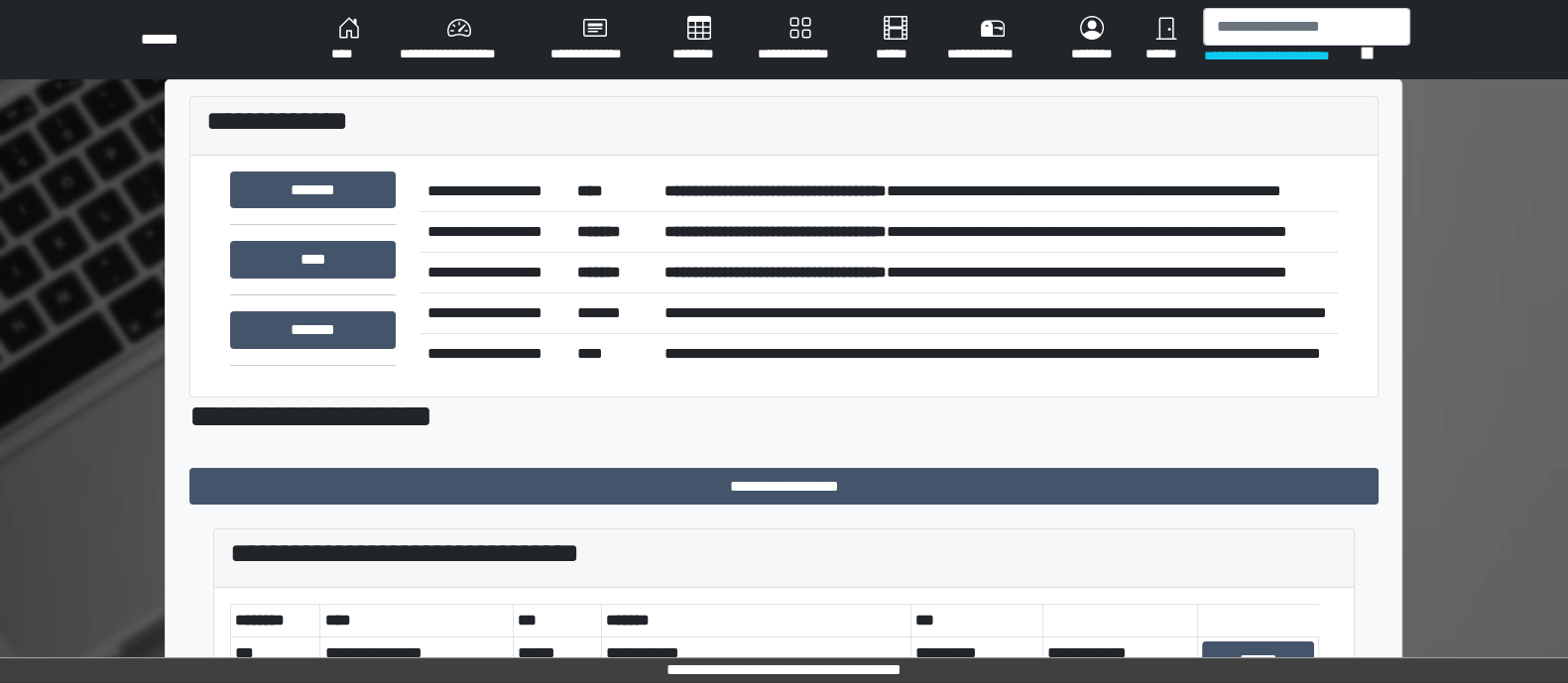 click on "********" at bounding box center [349, 40] 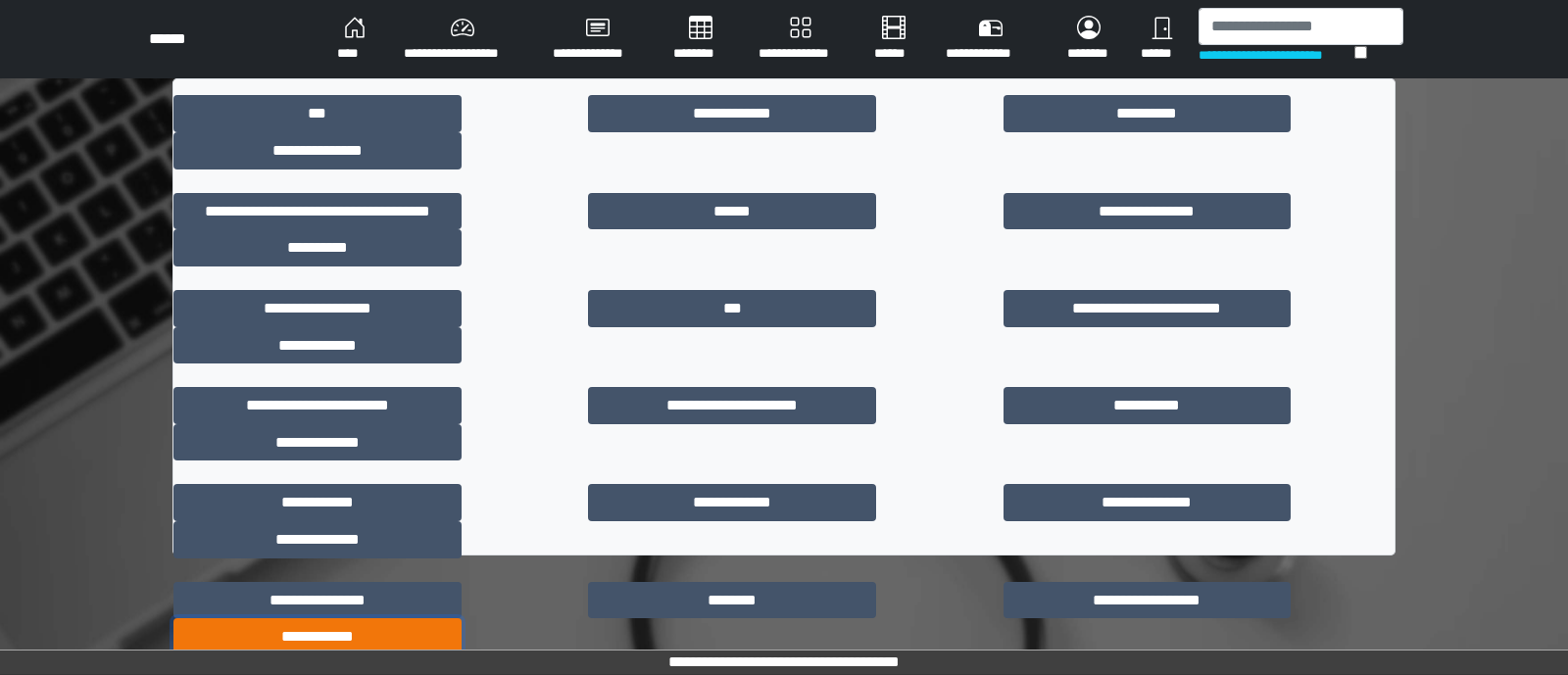 click on "**********" at bounding box center (318, 637) 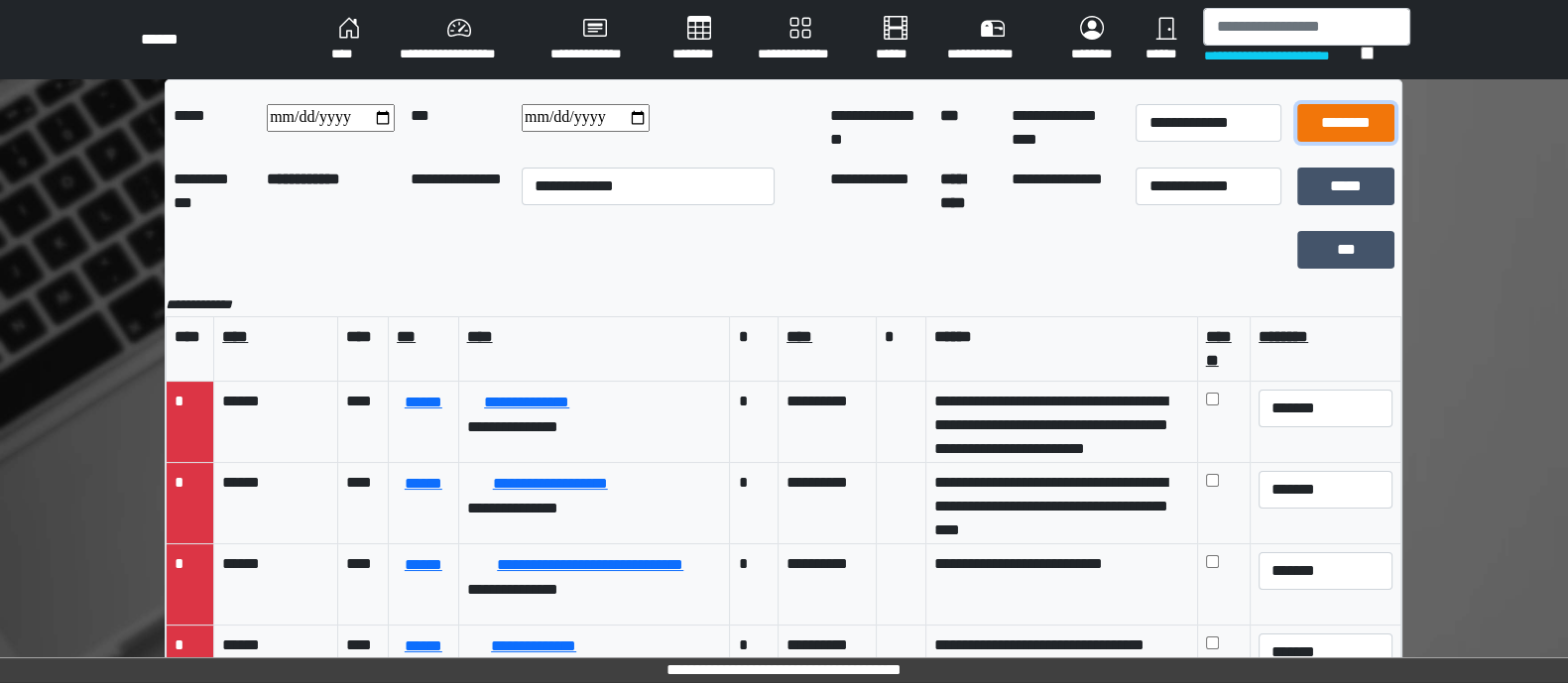 click on "********" at bounding box center (1346, 123) 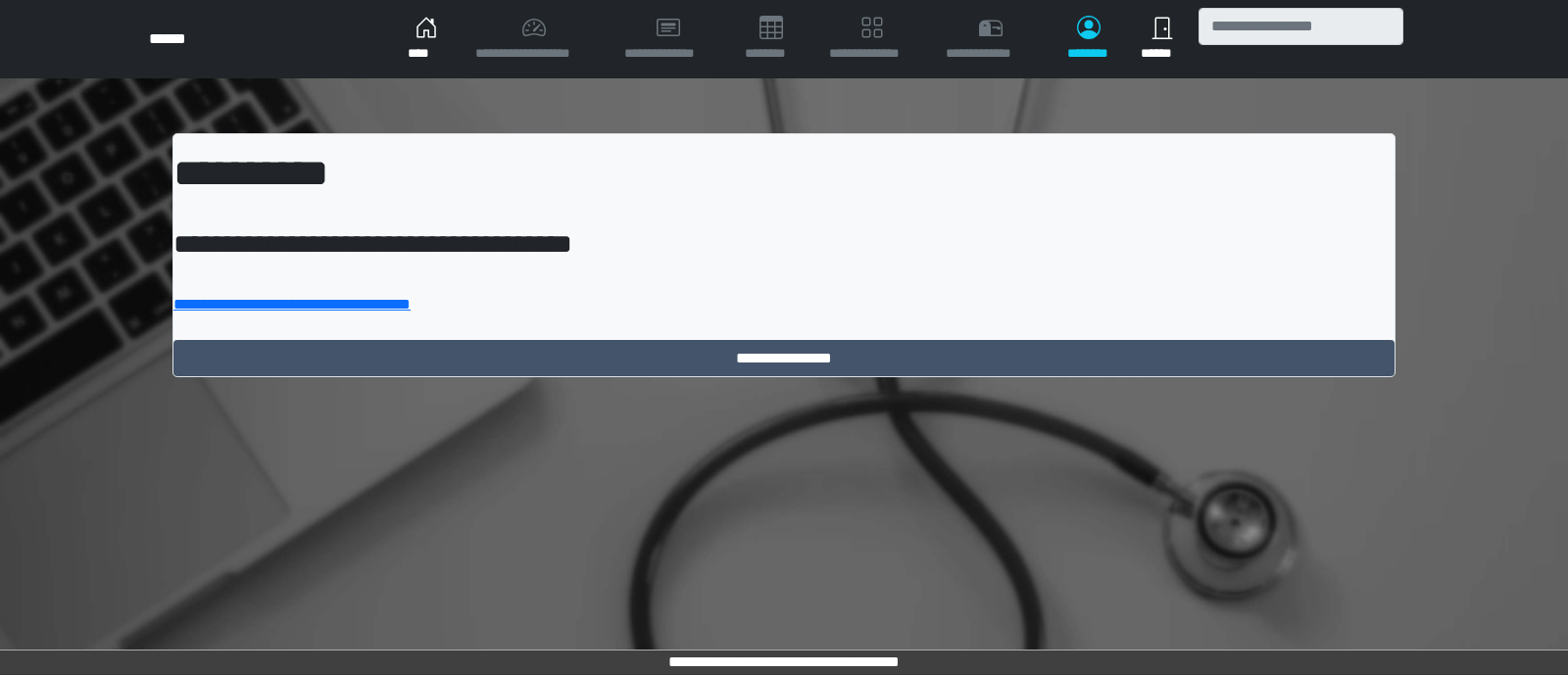 scroll, scrollTop: 0, scrollLeft: 0, axis: both 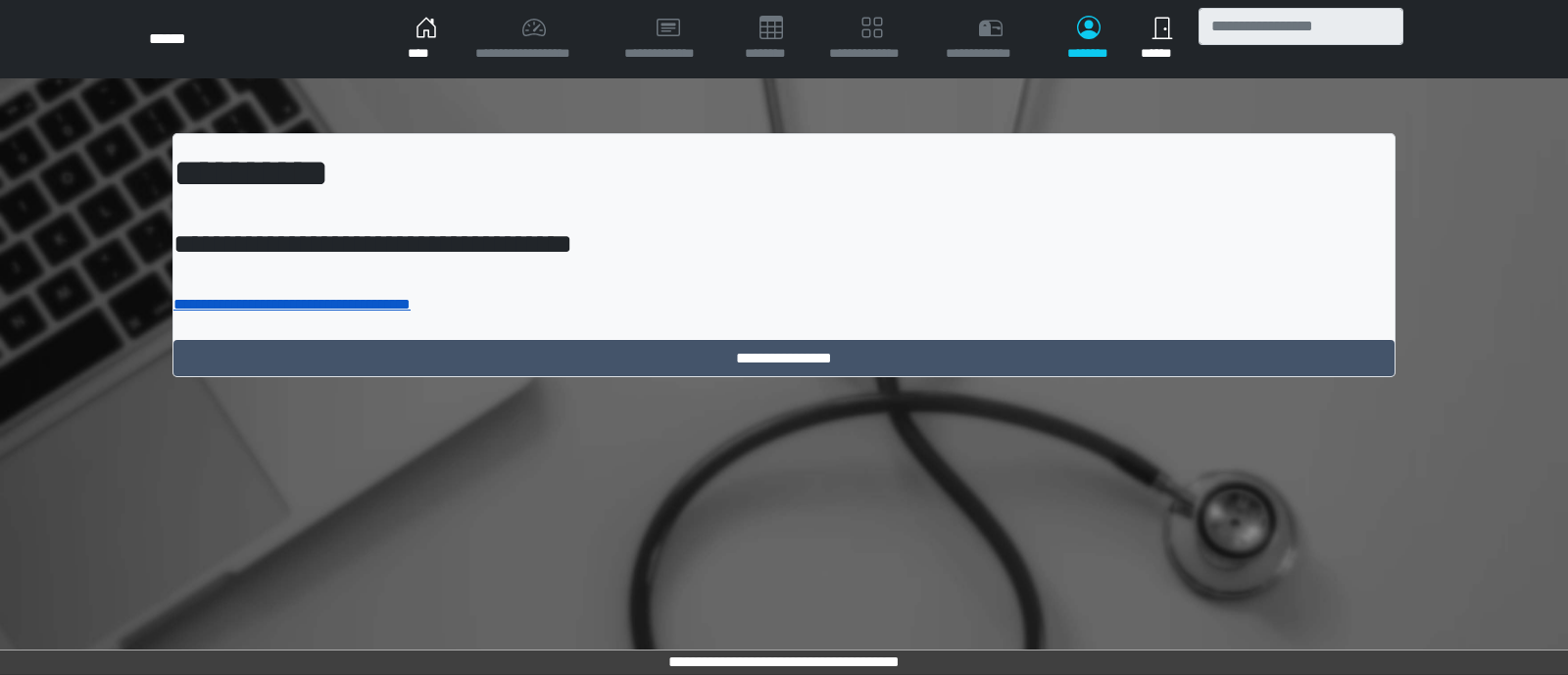 click on "**********" at bounding box center [292, 304] 